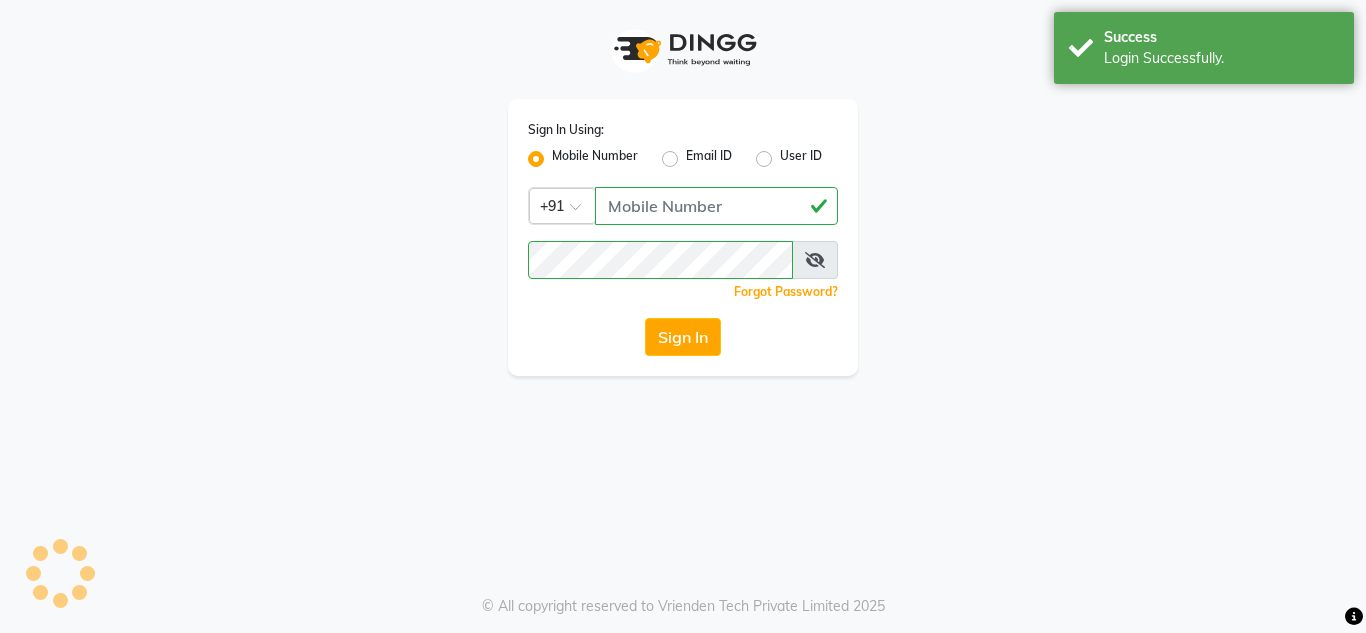 scroll, scrollTop: 0, scrollLeft: 0, axis: both 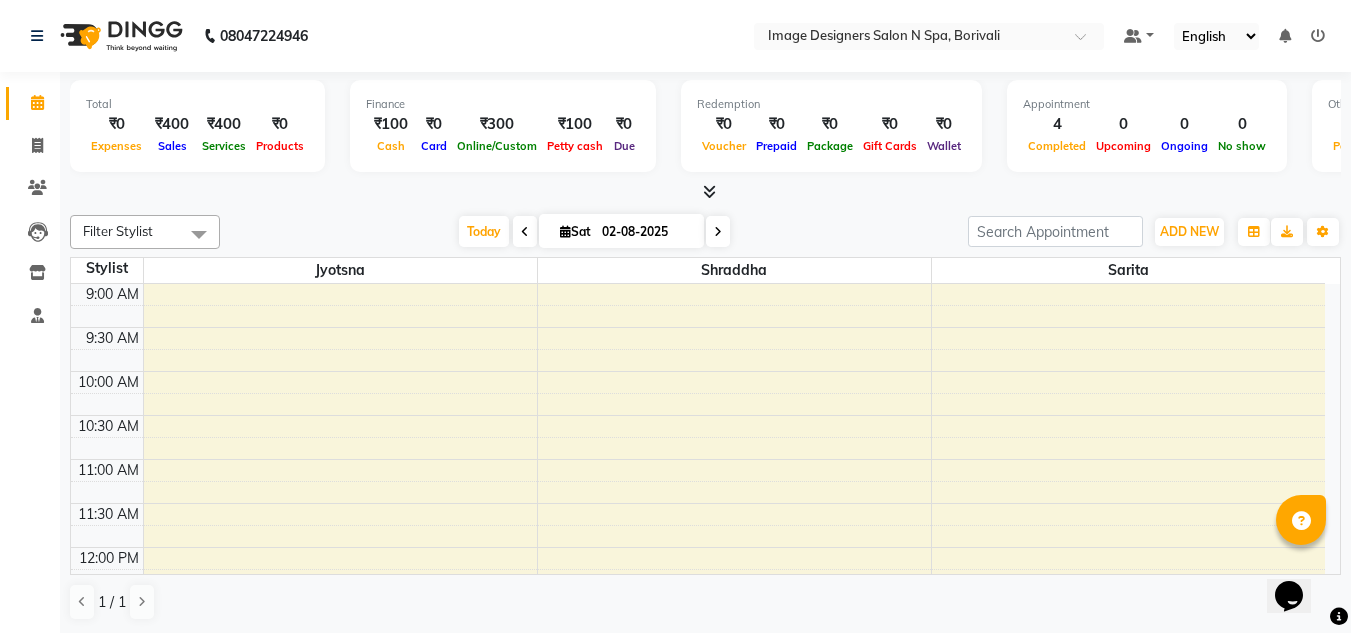 click at bounding box center (1285, 36) 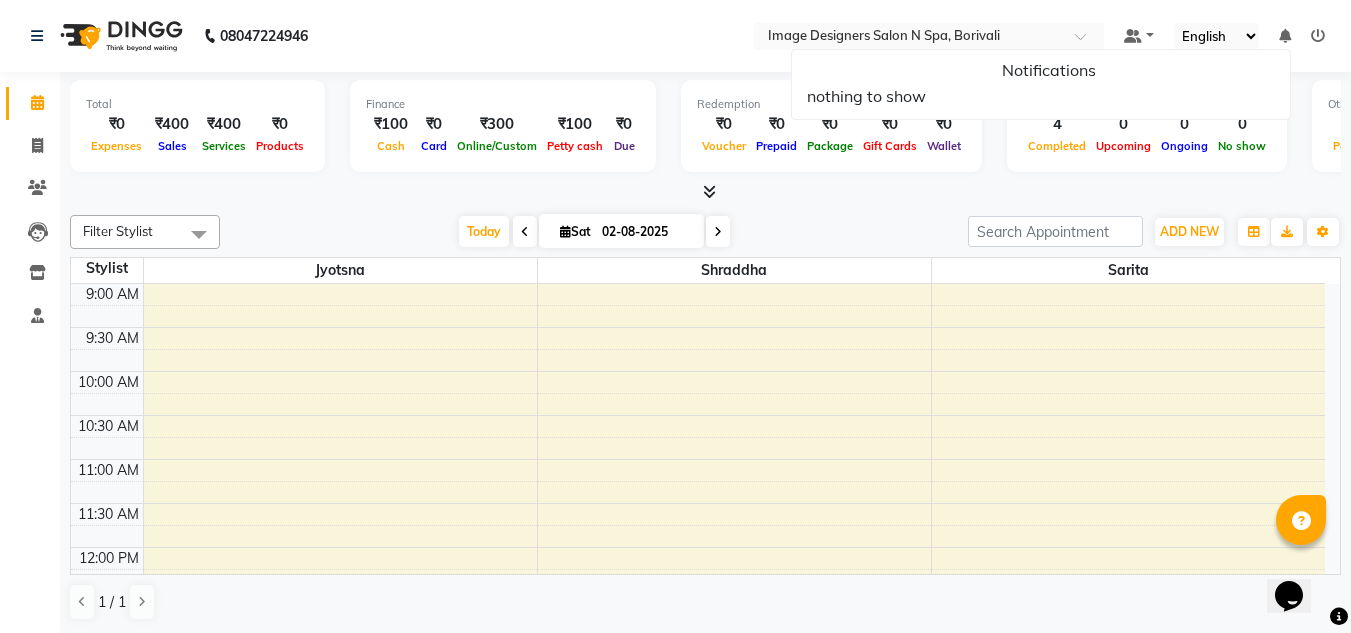click at bounding box center [1318, 36] 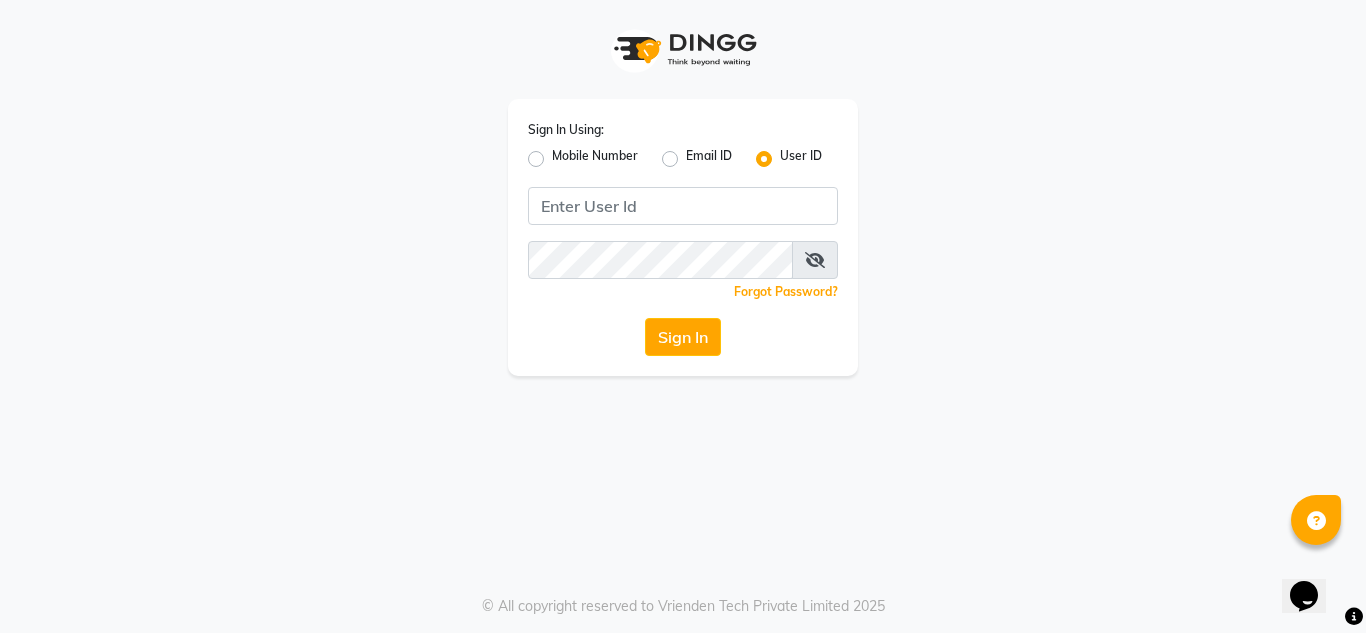 click on "Mobile Number" 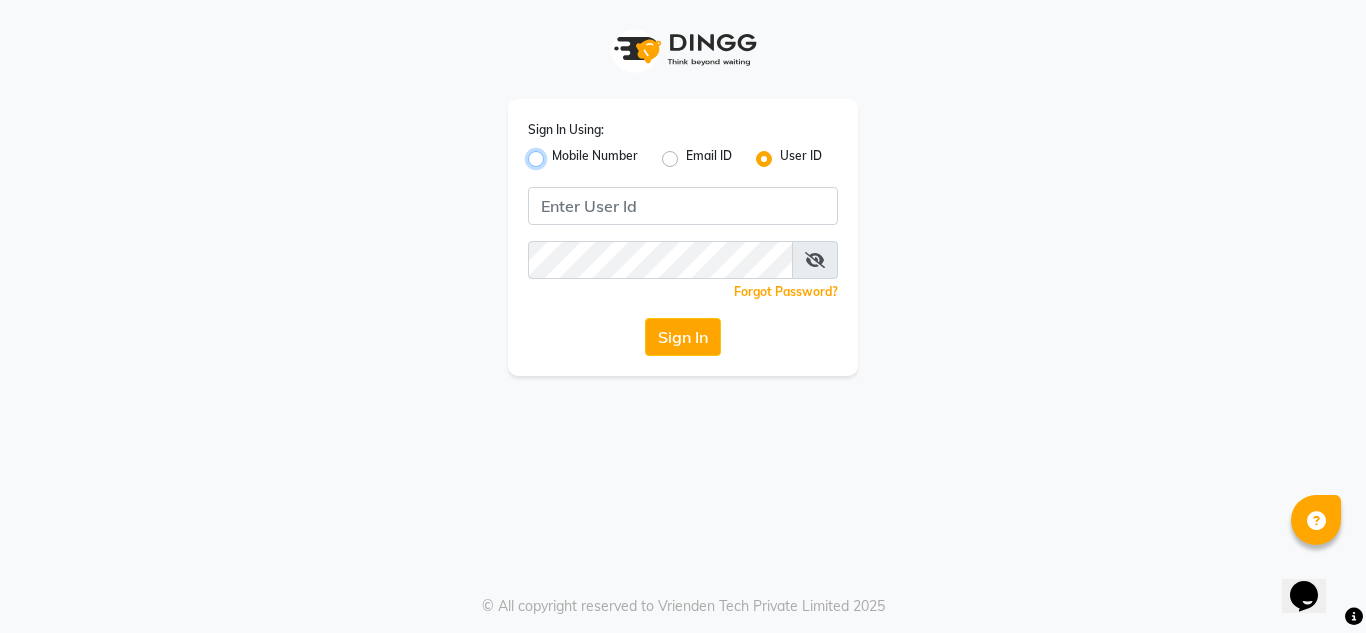 click on "Mobile Number" at bounding box center (558, 153) 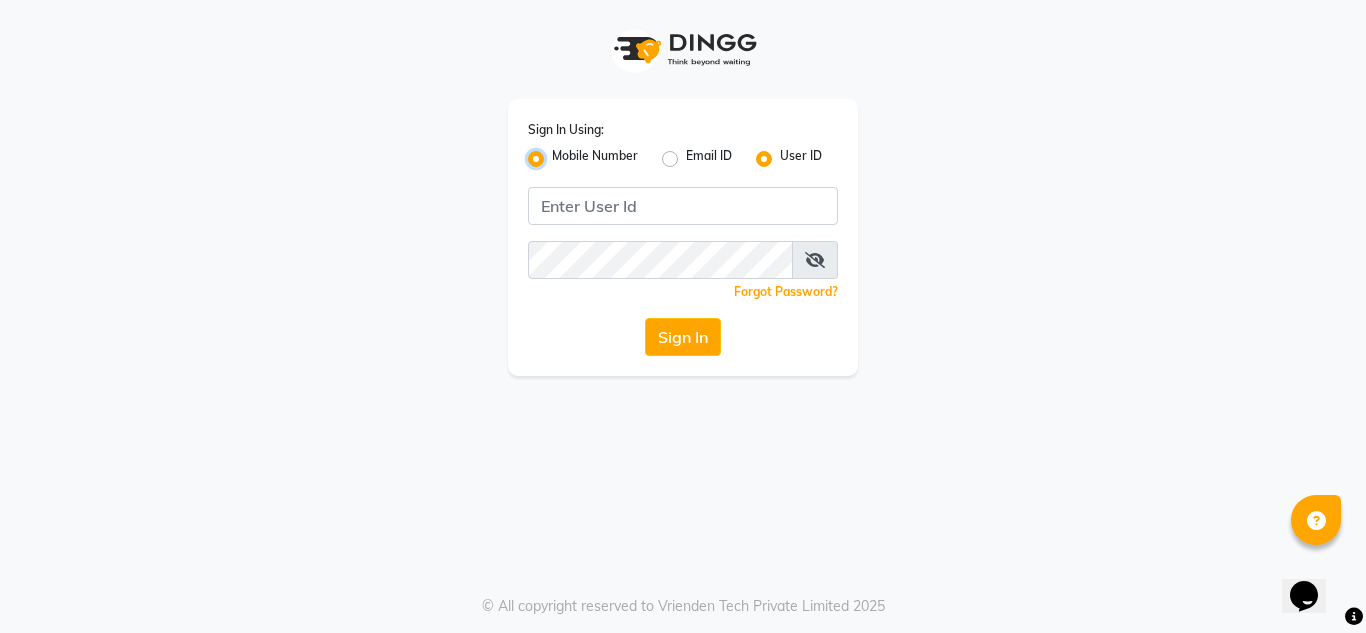 radio on "false" 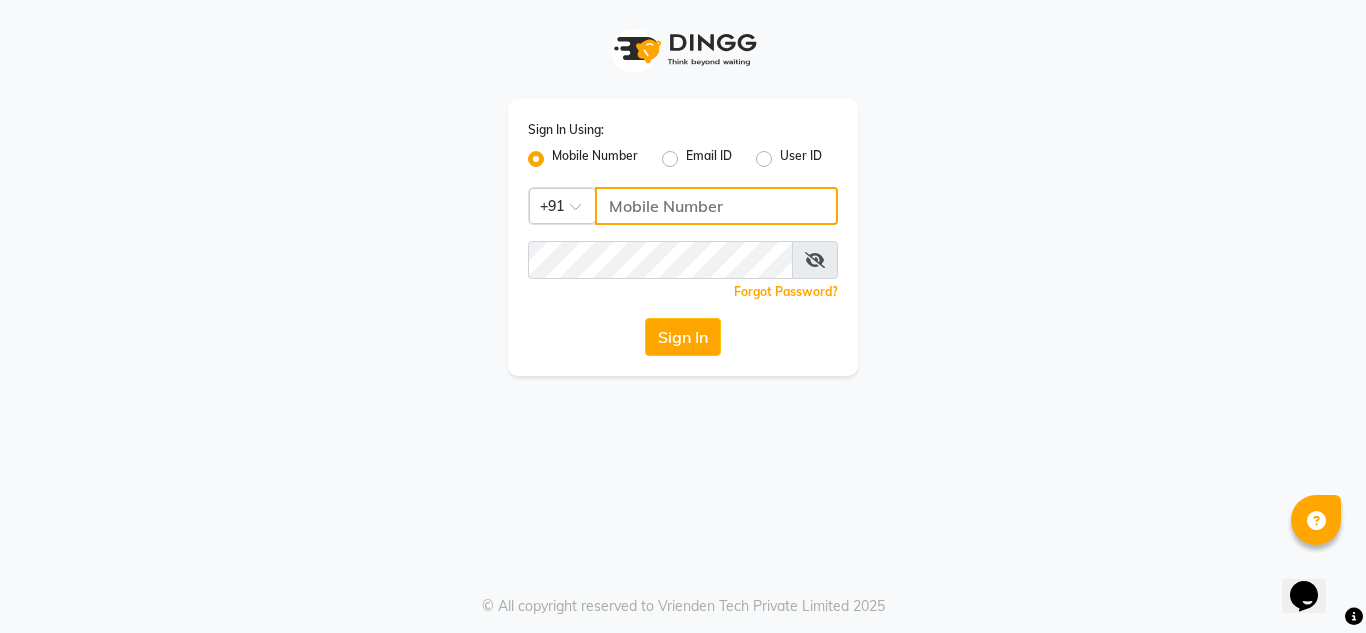 click 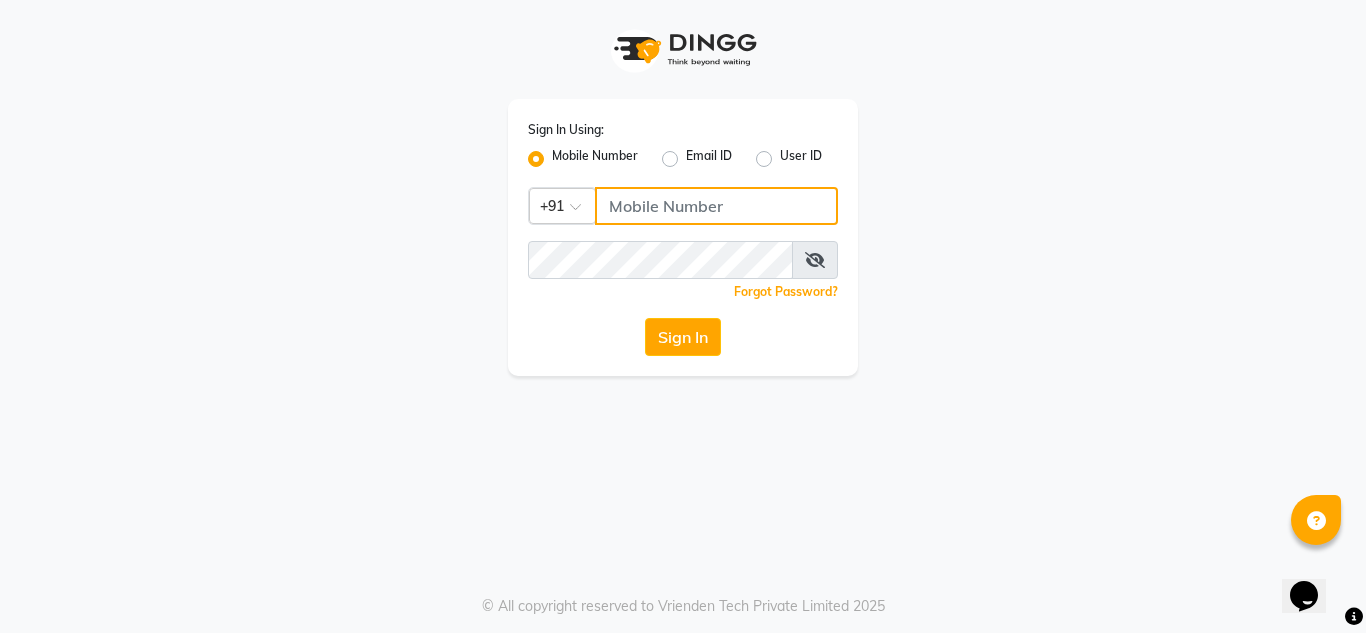 paste on "9594420324" 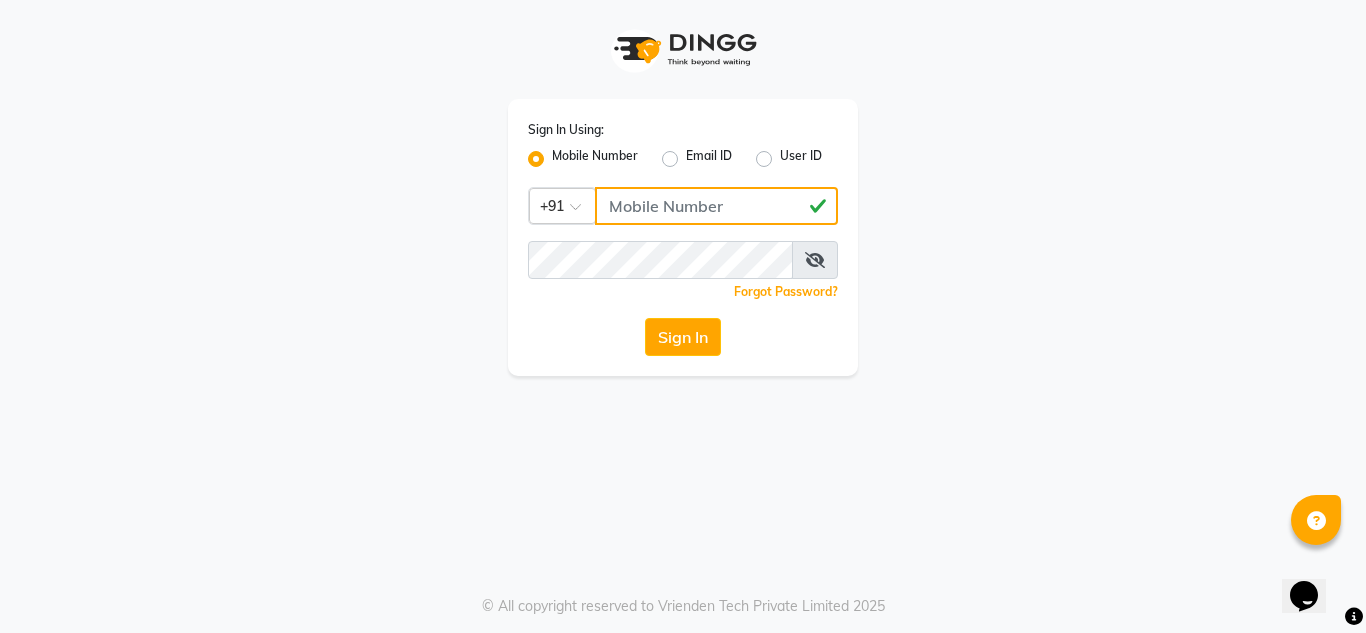 type on "9594420324" 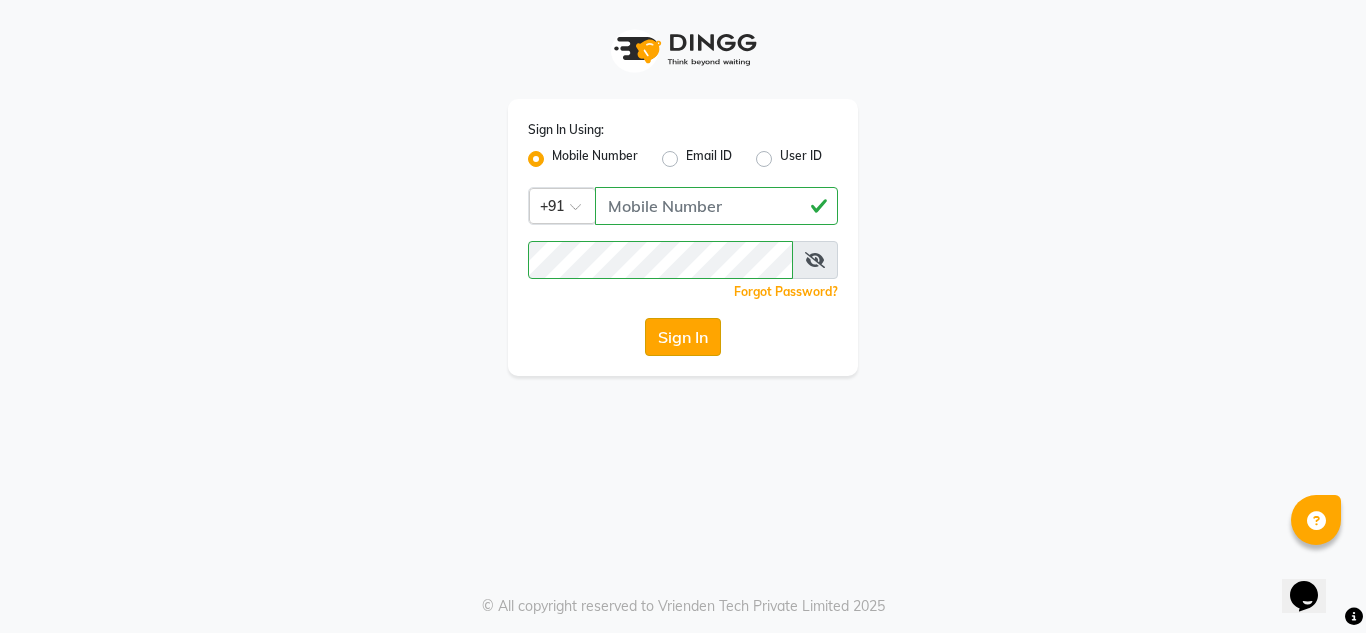 click on "Sign In" 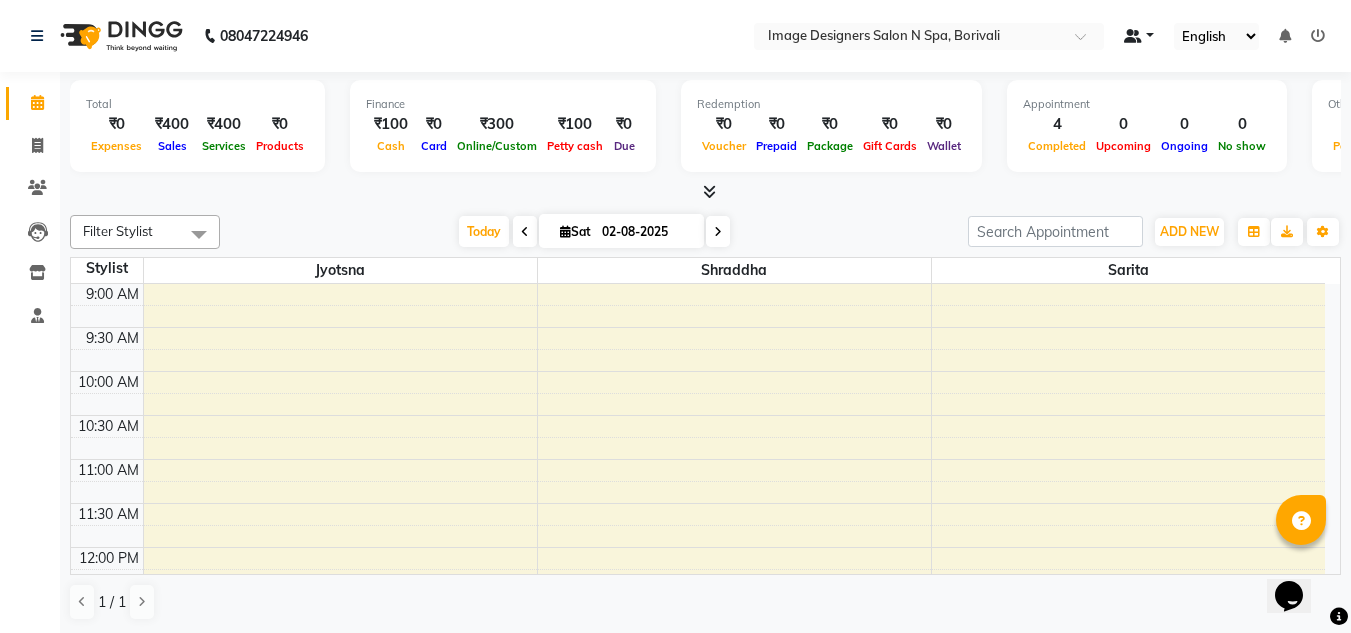 click at bounding box center (1139, 36) 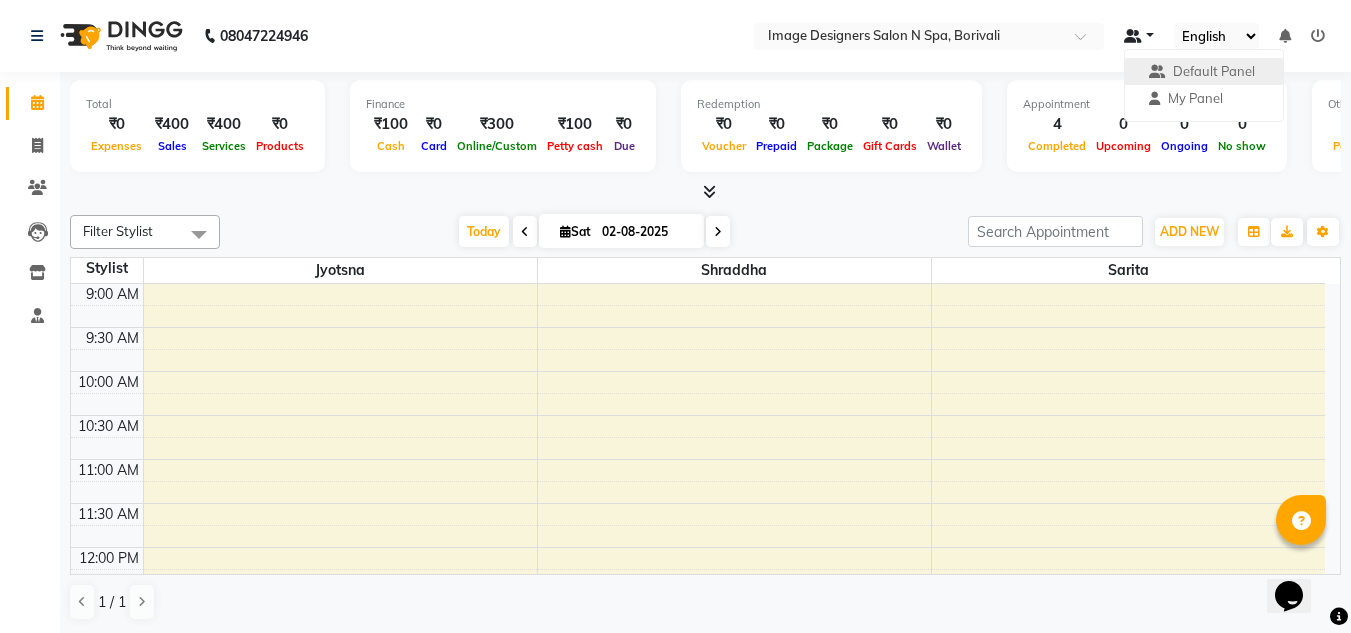 click at bounding box center (1139, 36) 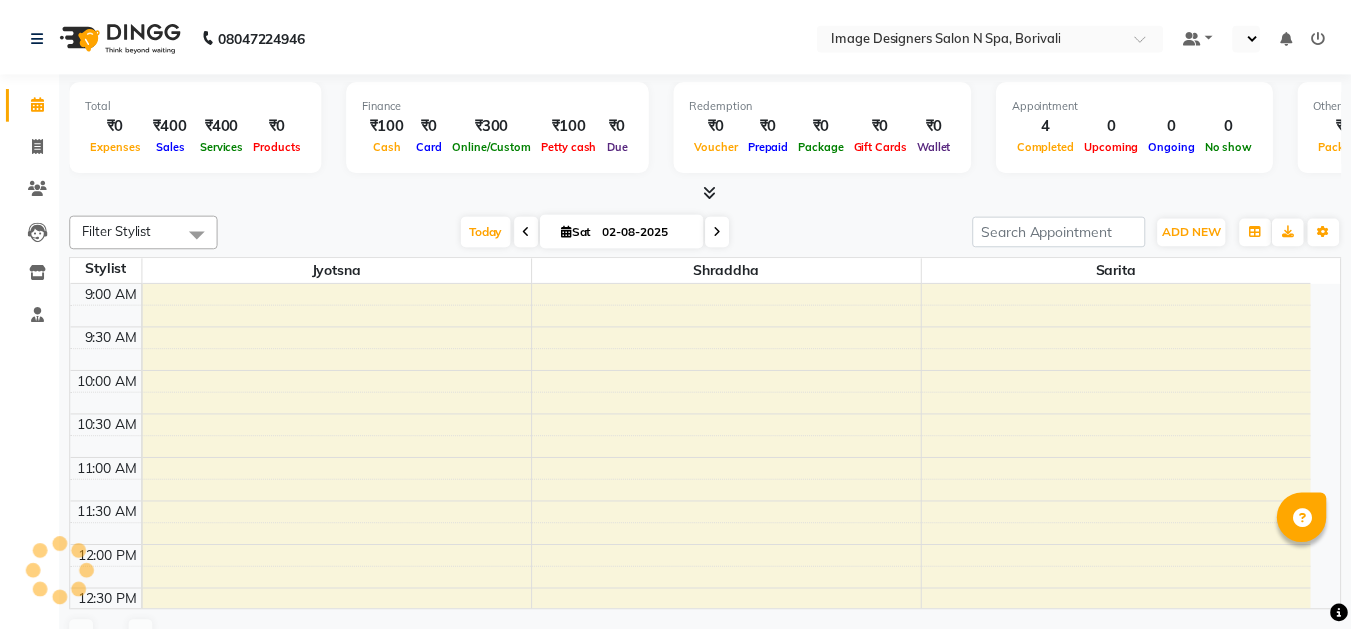 scroll, scrollTop: 0, scrollLeft: 0, axis: both 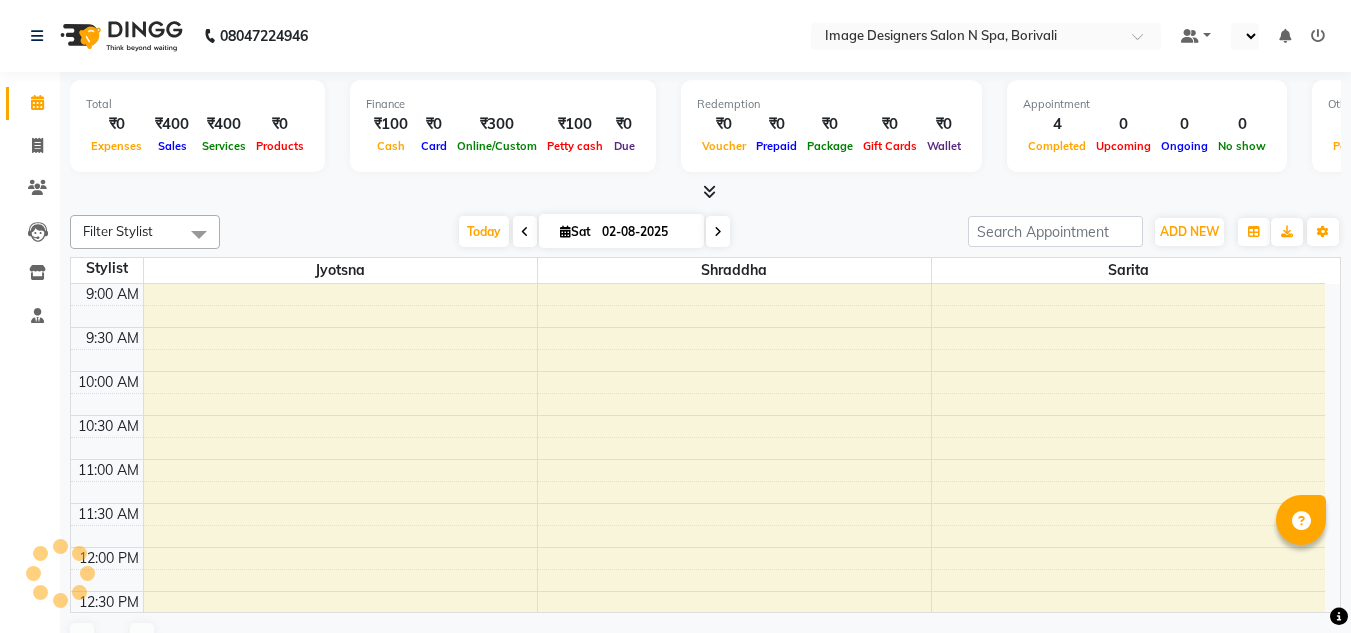 select on "en" 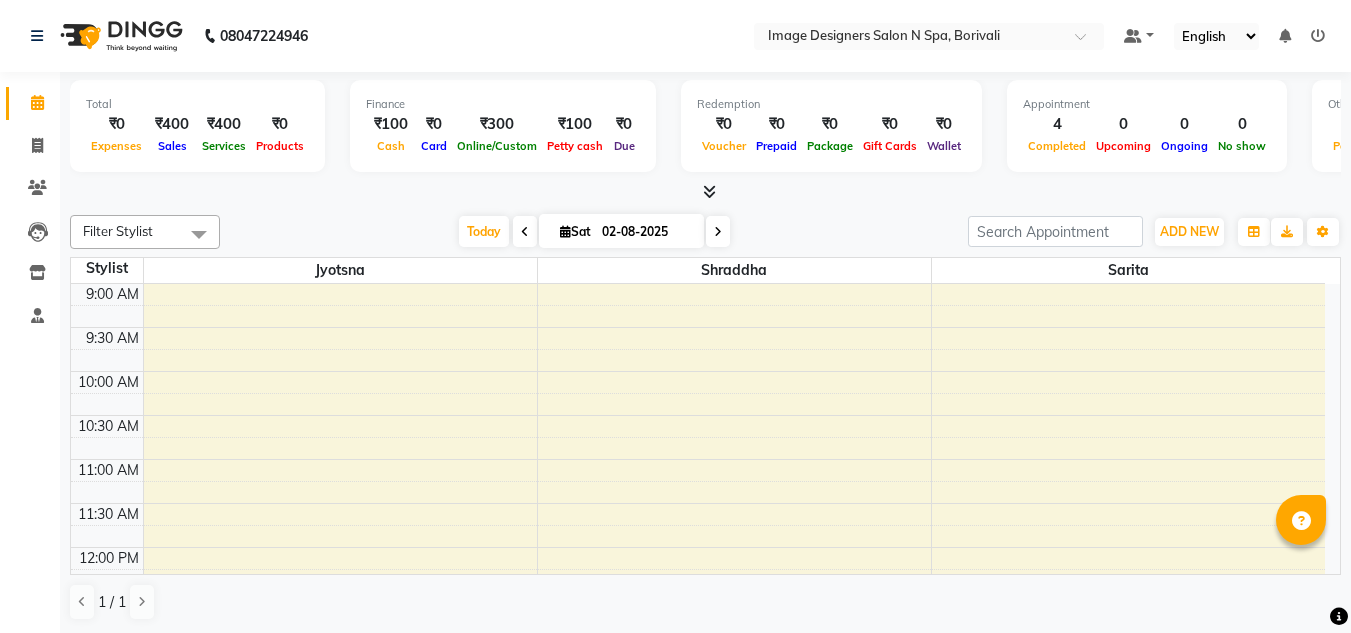 click at bounding box center [1318, 36] 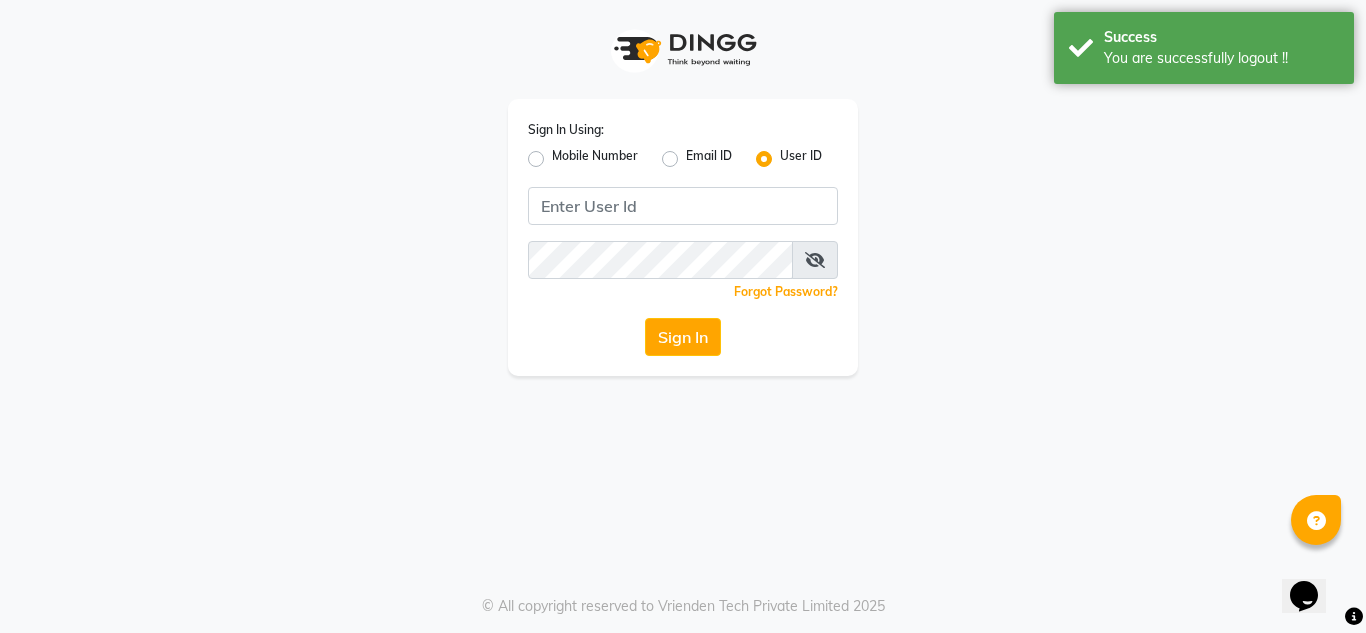 scroll, scrollTop: 0, scrollLeft: 0, axis: both 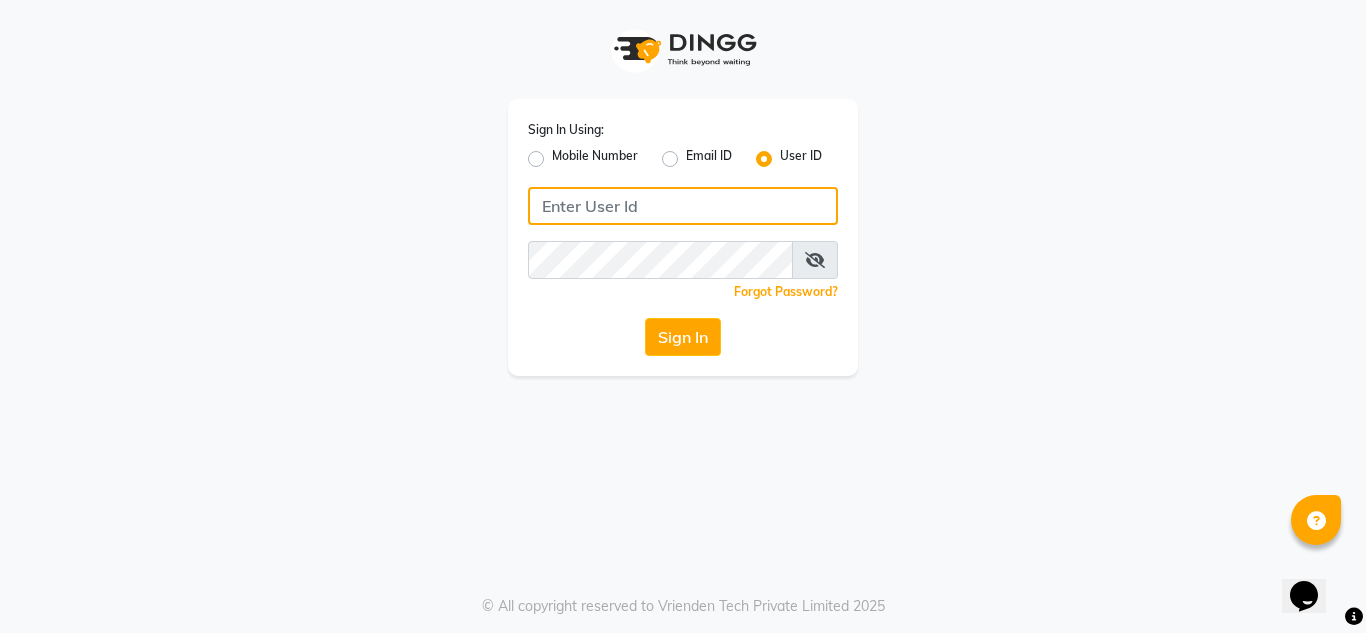 click 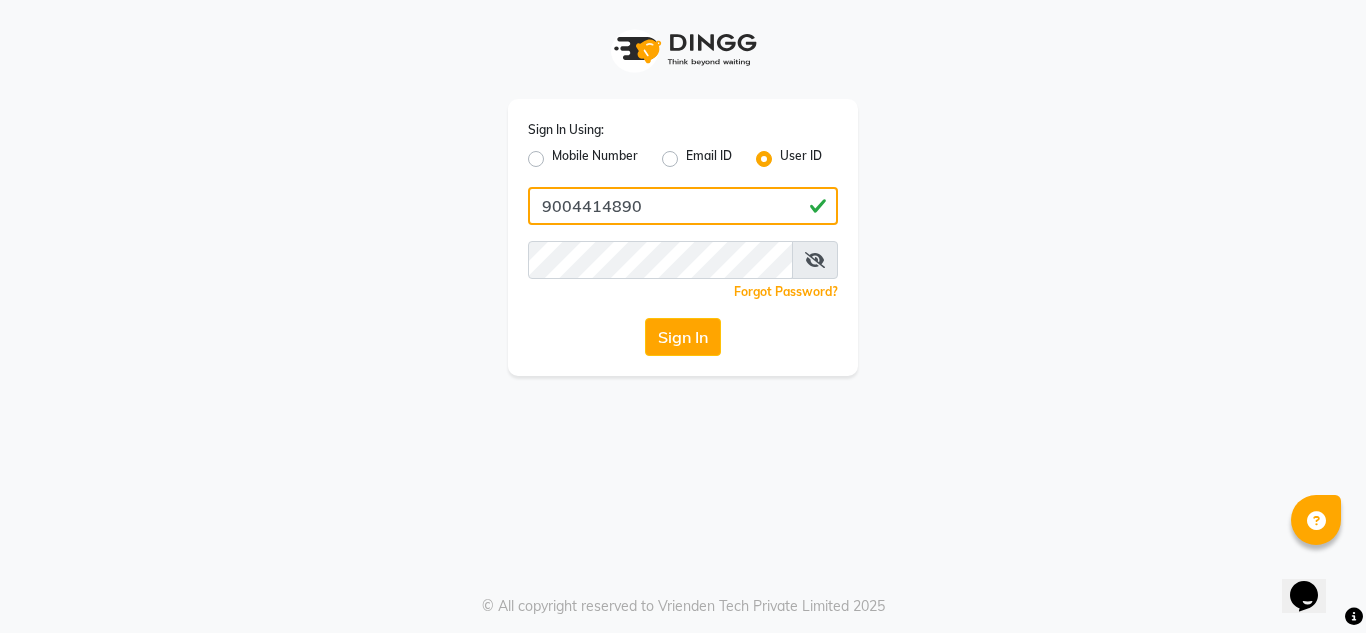 type on "9004414890" 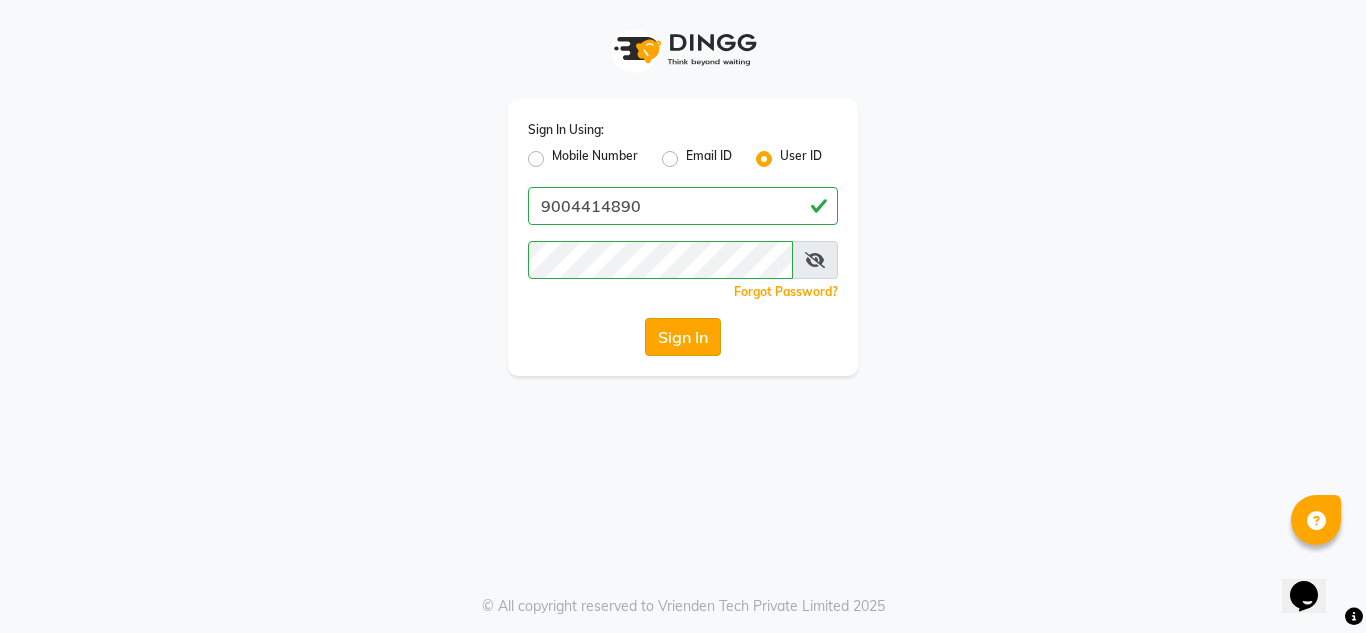 click on "Sign In" 